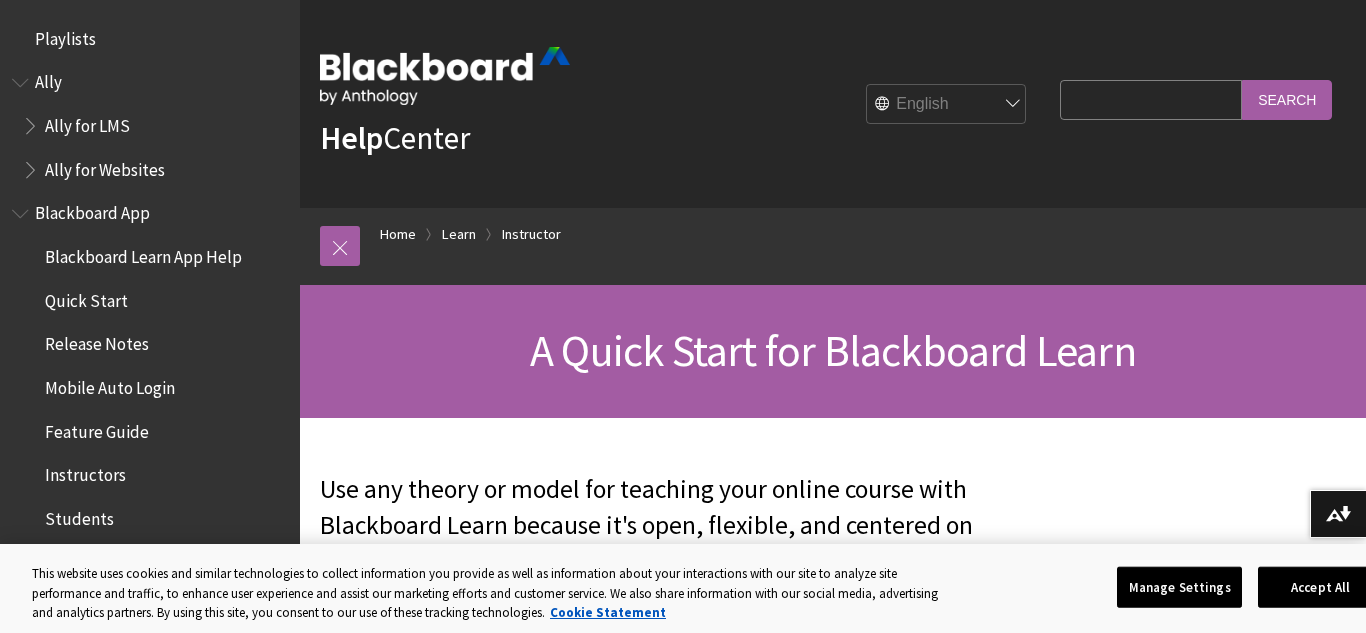 scroll, scrollTop: 0, scrollLeft: 0, axis: both 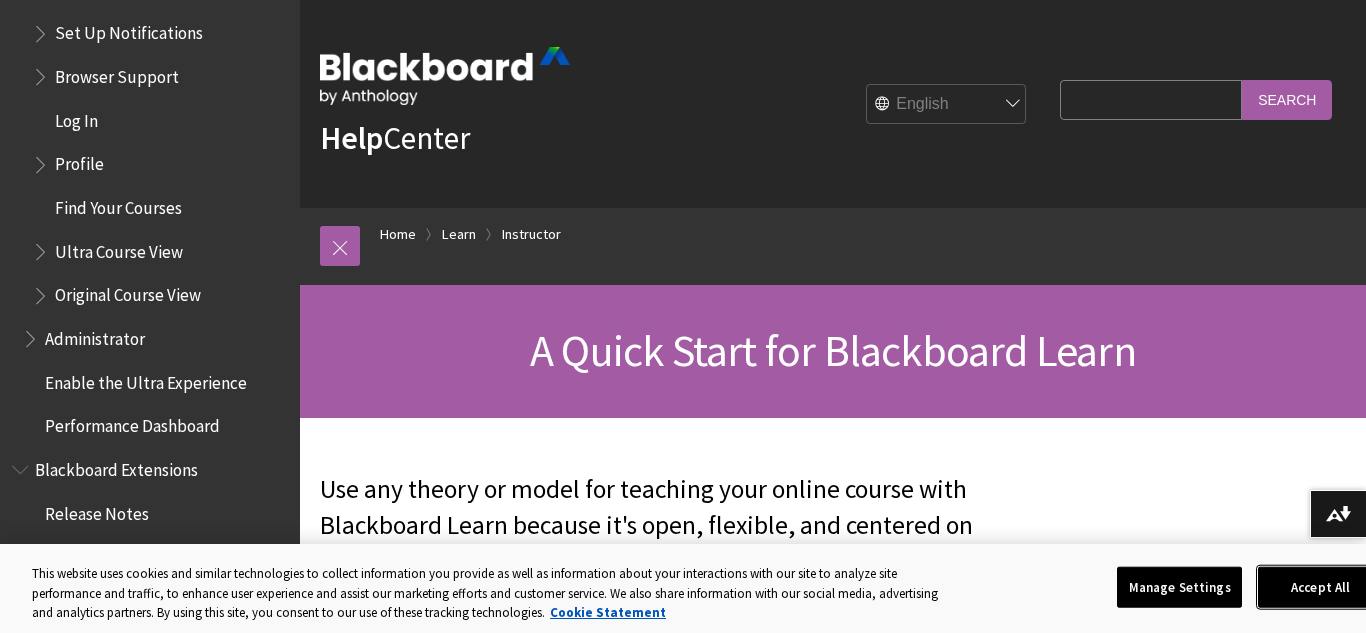 click on "Accept All" at bounding box center (1320, 587) 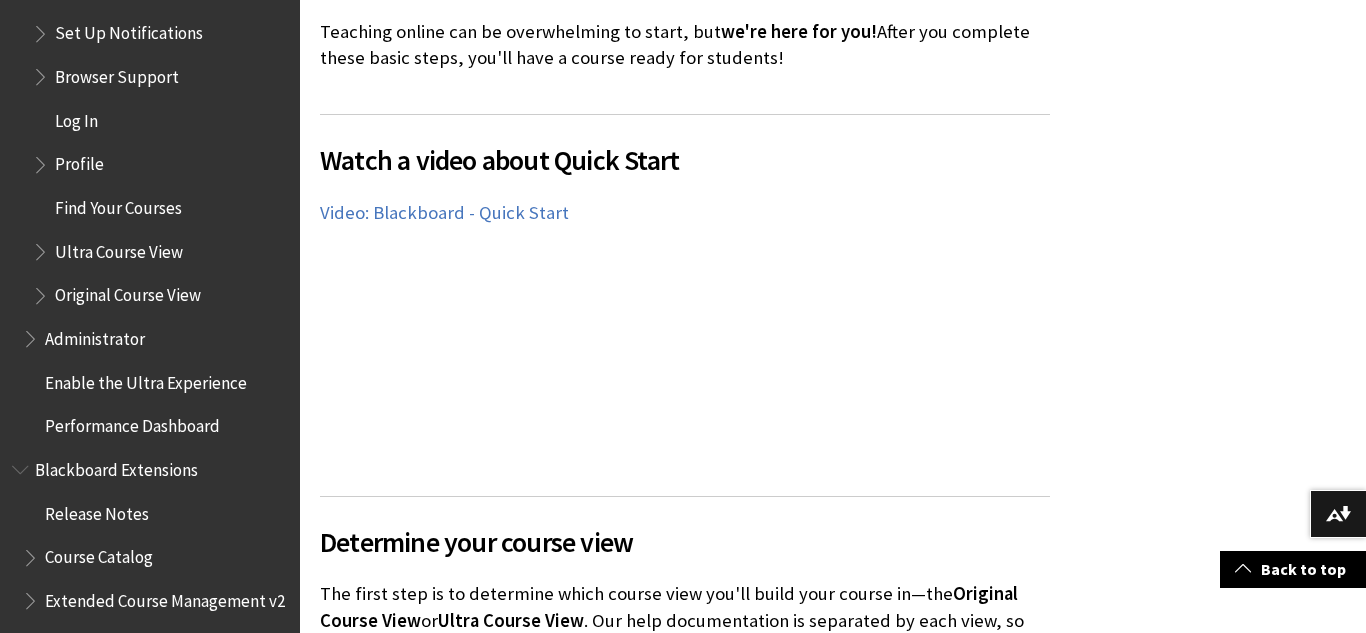 scroll, scrollTop: 1248, scrollLeft: 0, axis: vertical 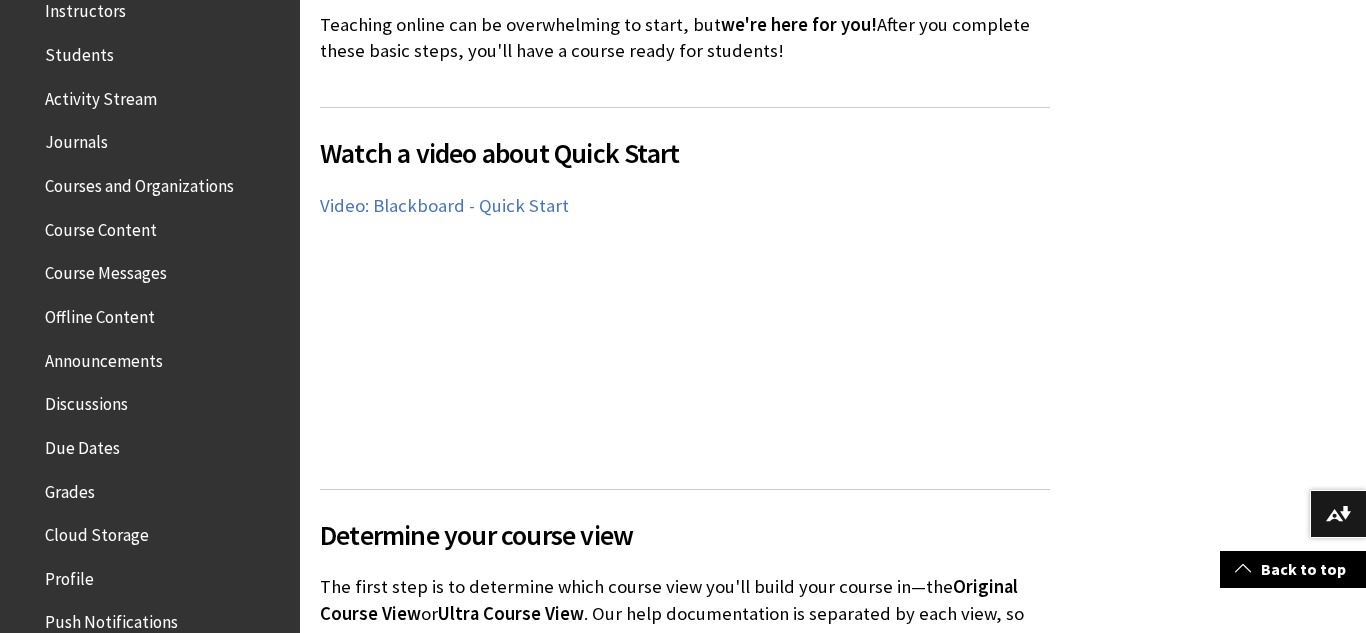 click on "Journals" at bounding box center (76, 139) 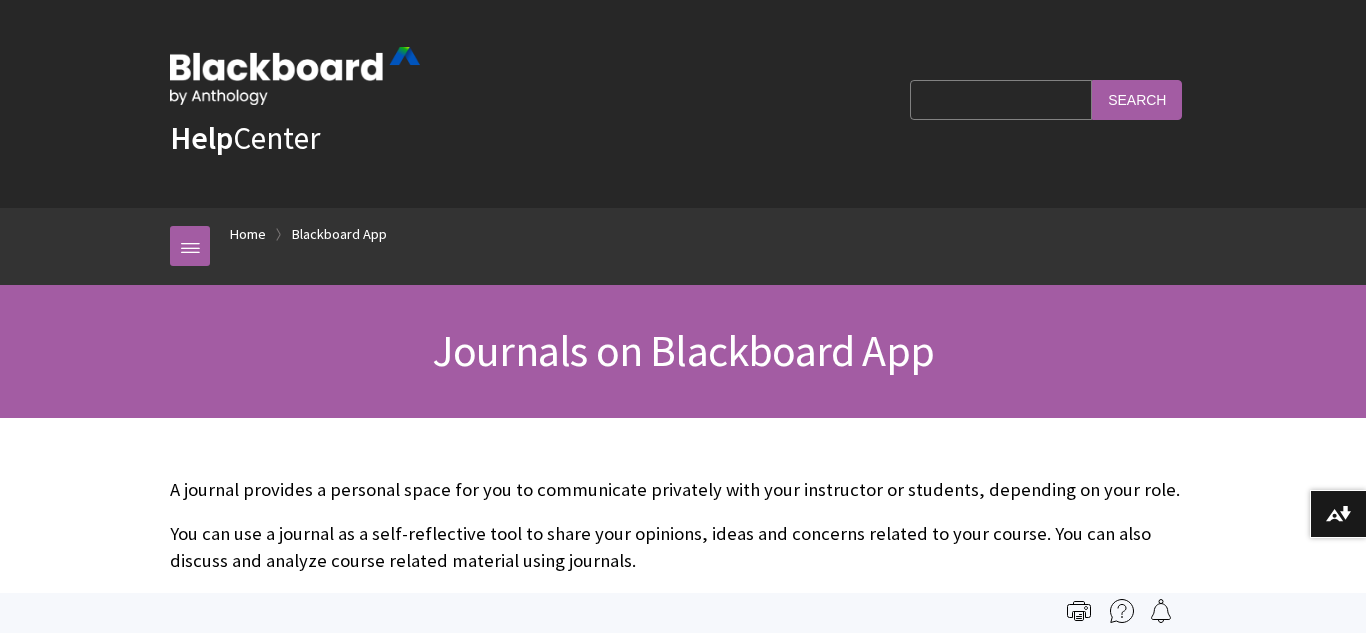 scroll, scrollTop: 294, scrollLeft: 0, axis: vertical 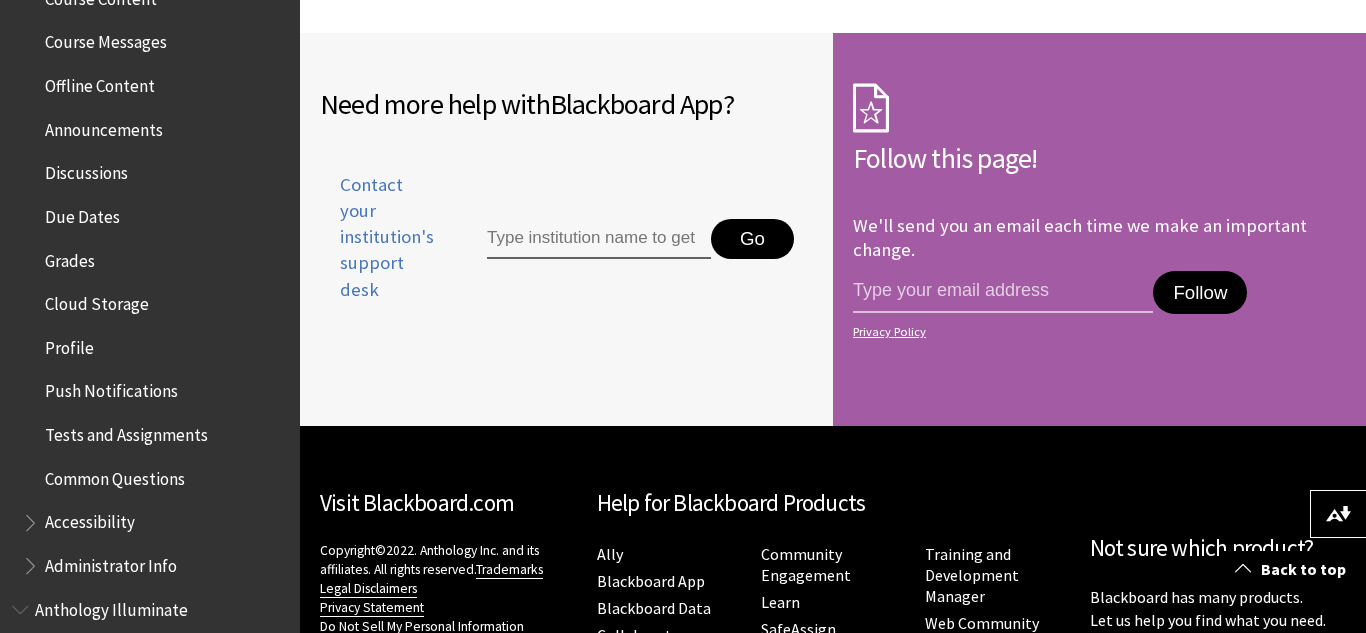 click on "Grades" at bounding box center [70, 257] 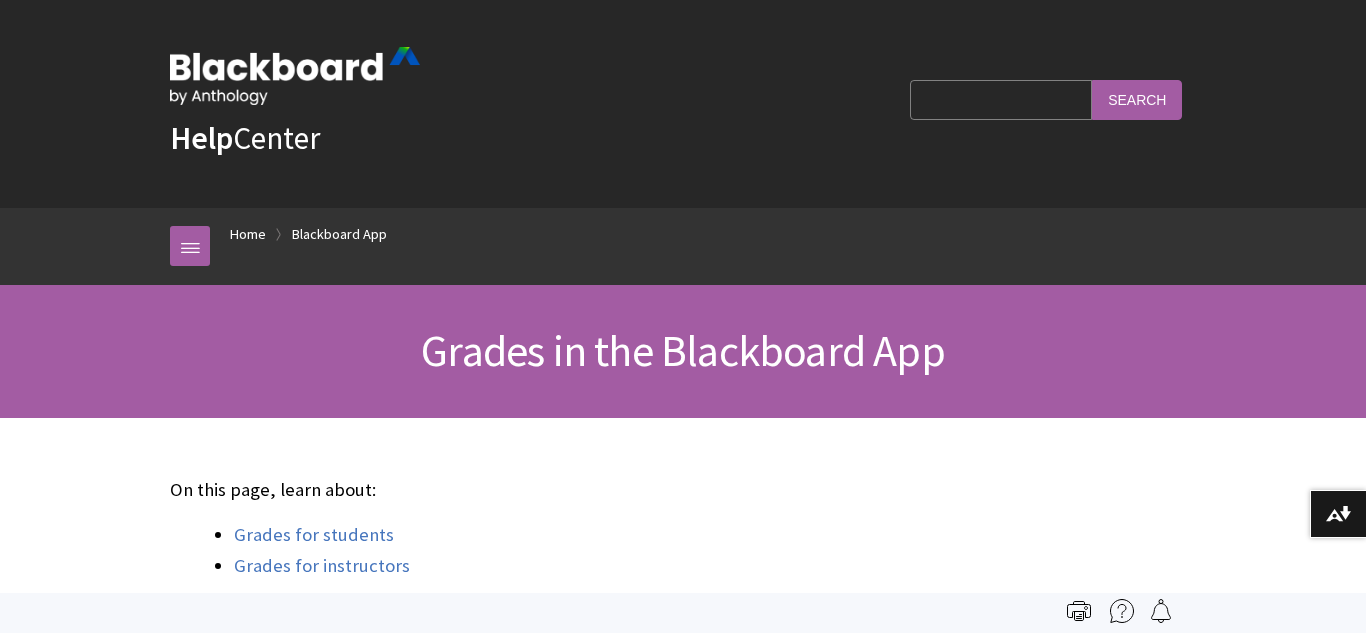 scroll, scrollTop: 293, scrollLeft: 0, axis: vertical 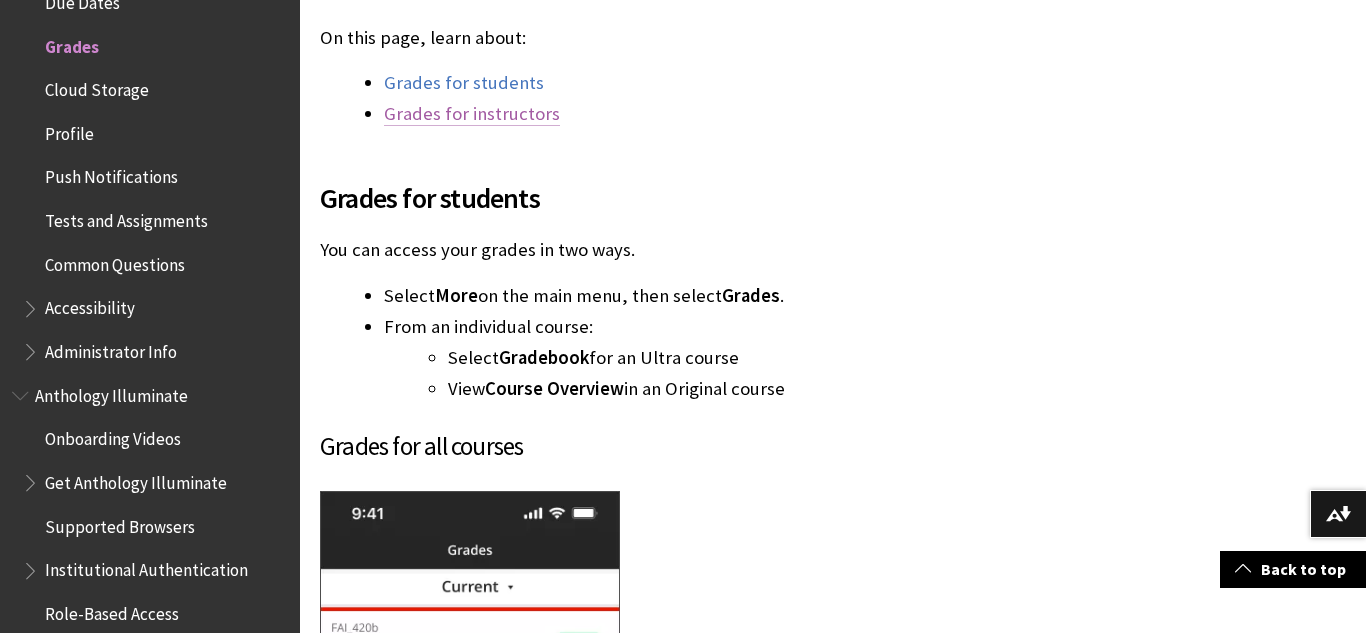 click on "Grades for instructors" at bounding box center [472, 114] 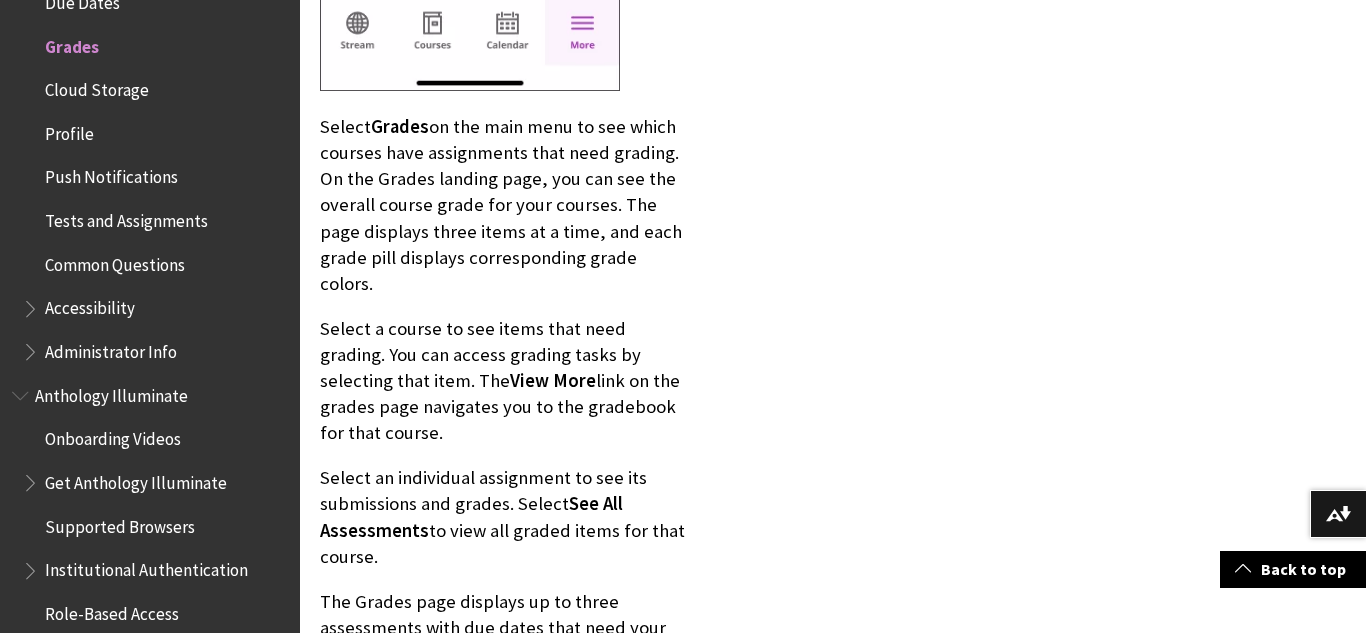 scroll, scrollTop: 7052, scrollLeft: 0, axis: vertical 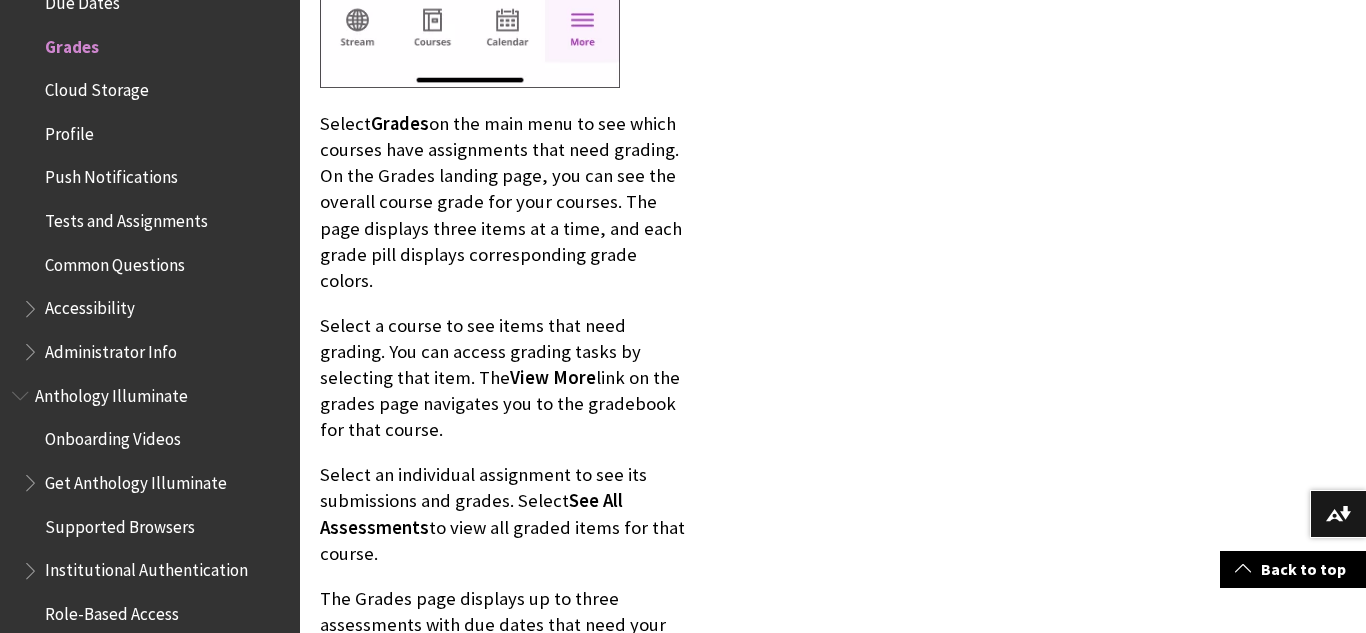 click on "Tests and Assignments" at bounding box center [126, 217] 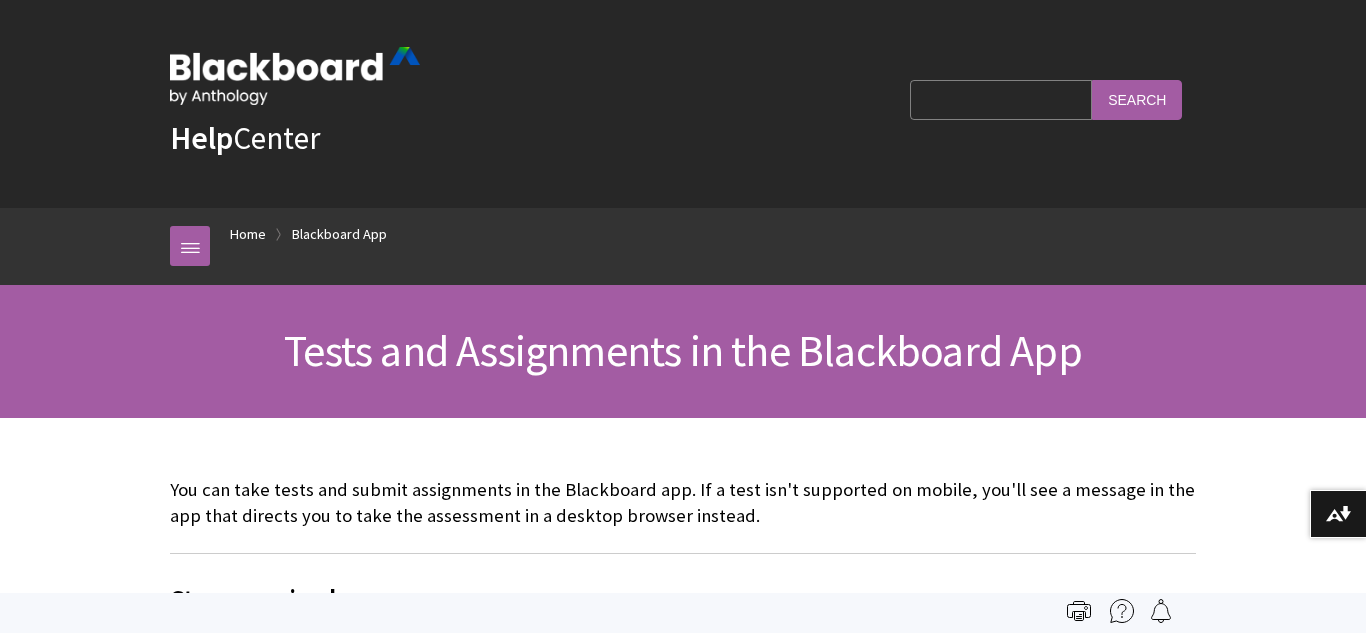scroll, scrollTop: 0, scrollLeft: 0, axis: both 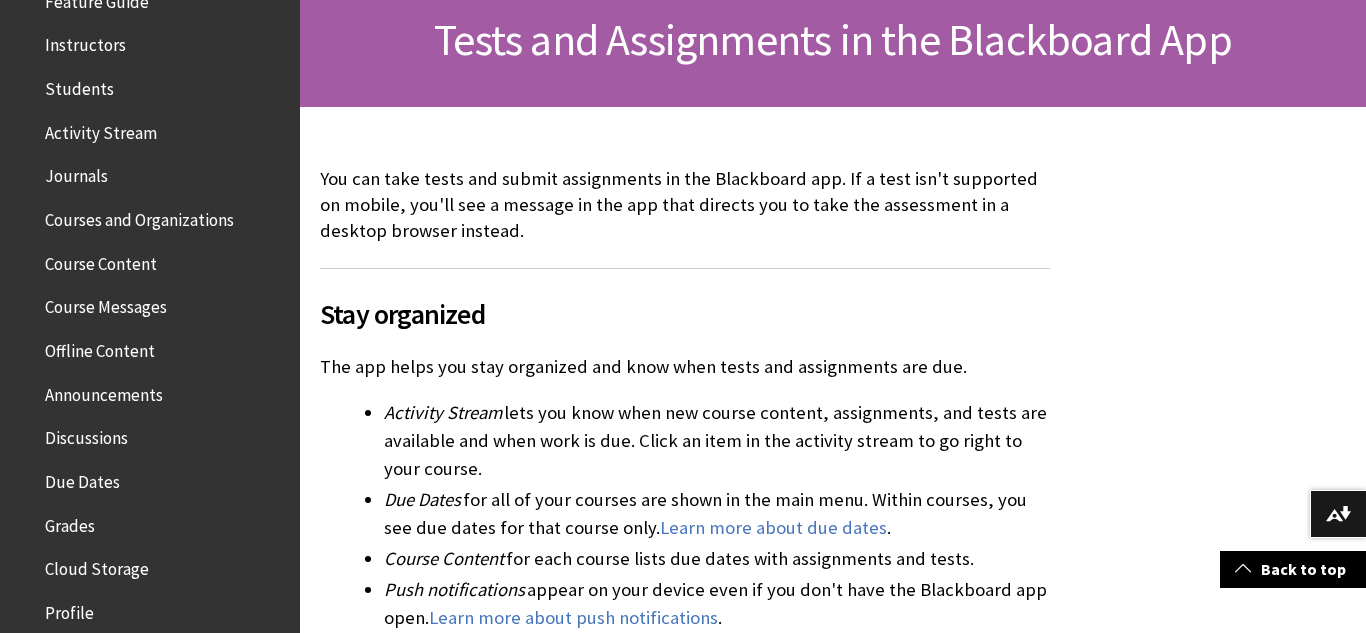 click on "Instructors" at bounding box center (85, 42) 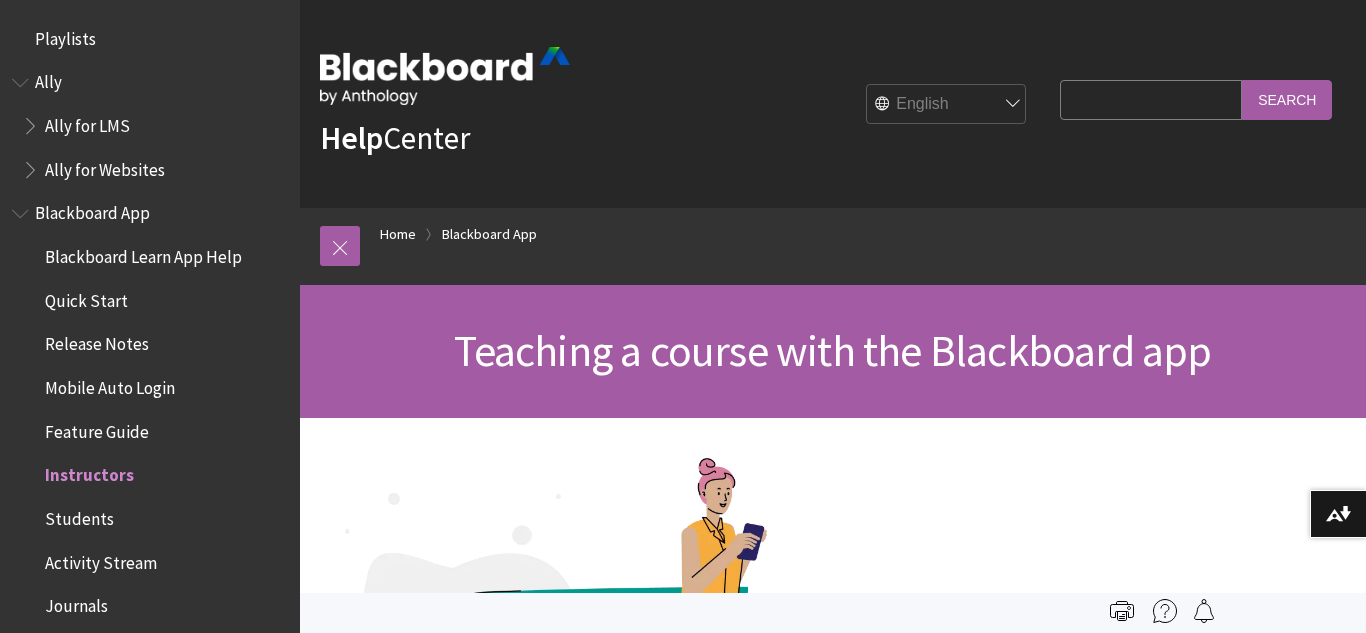 scroll, scrollTop: 0, scrollLeft: 0, axis: both 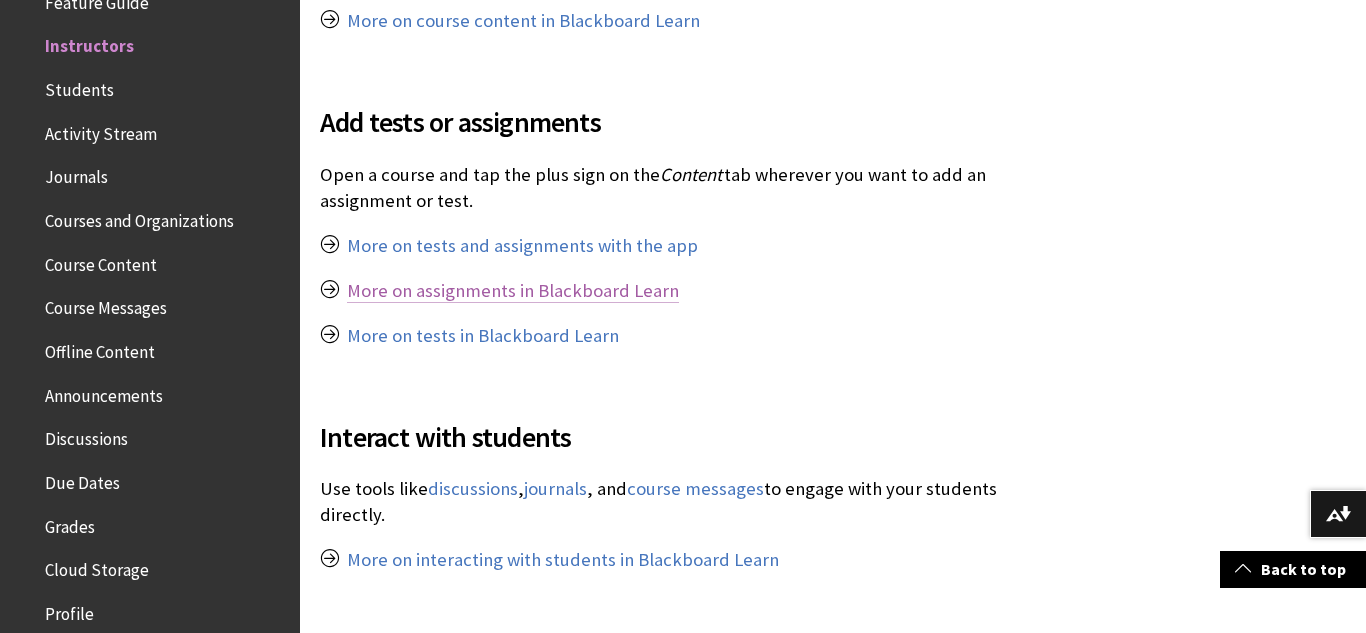 click on "More on assignments in Blackboard Learn" at bounding box center (513, 291) 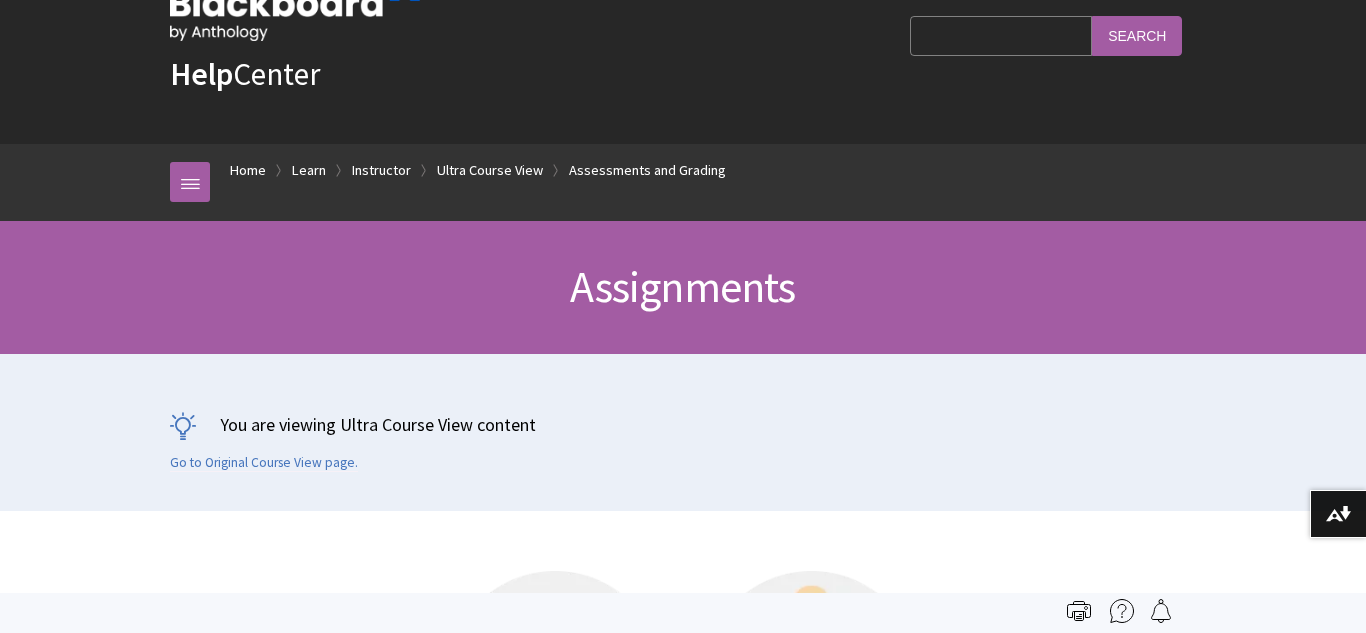 scroll, scrollTop: 230, scrollLeft: 0, axis: vertical 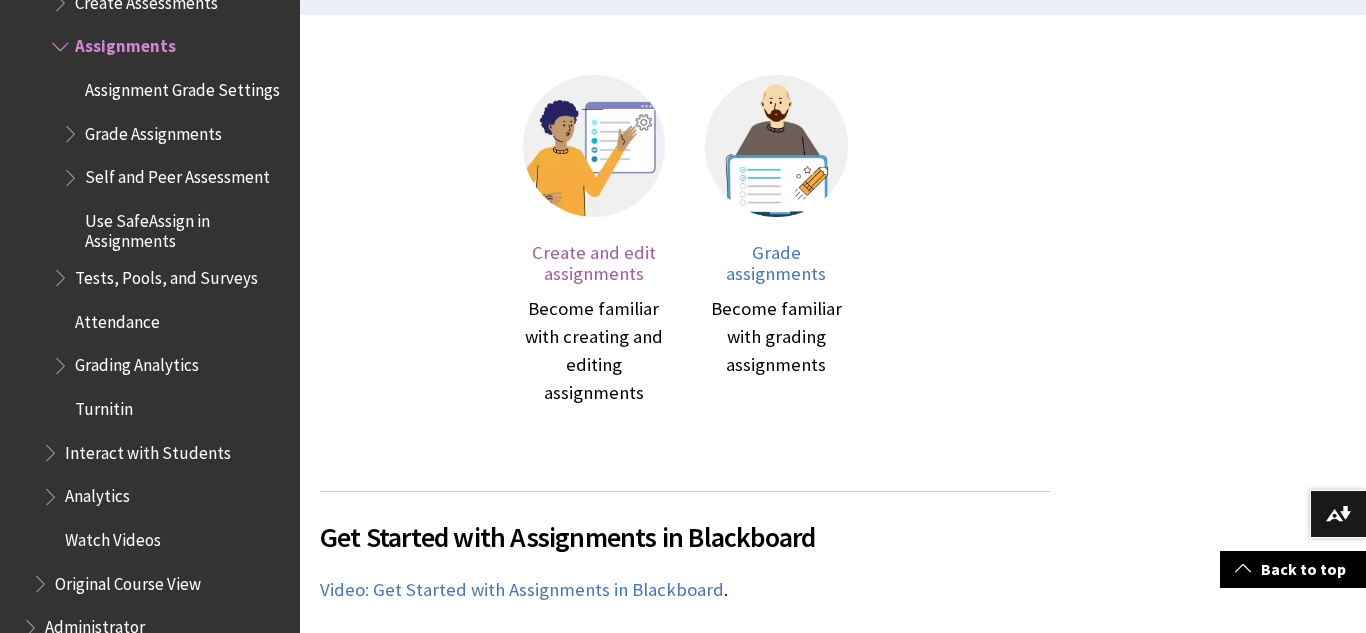 click on "Create and edit assignments" at bounding box center (594, 263) 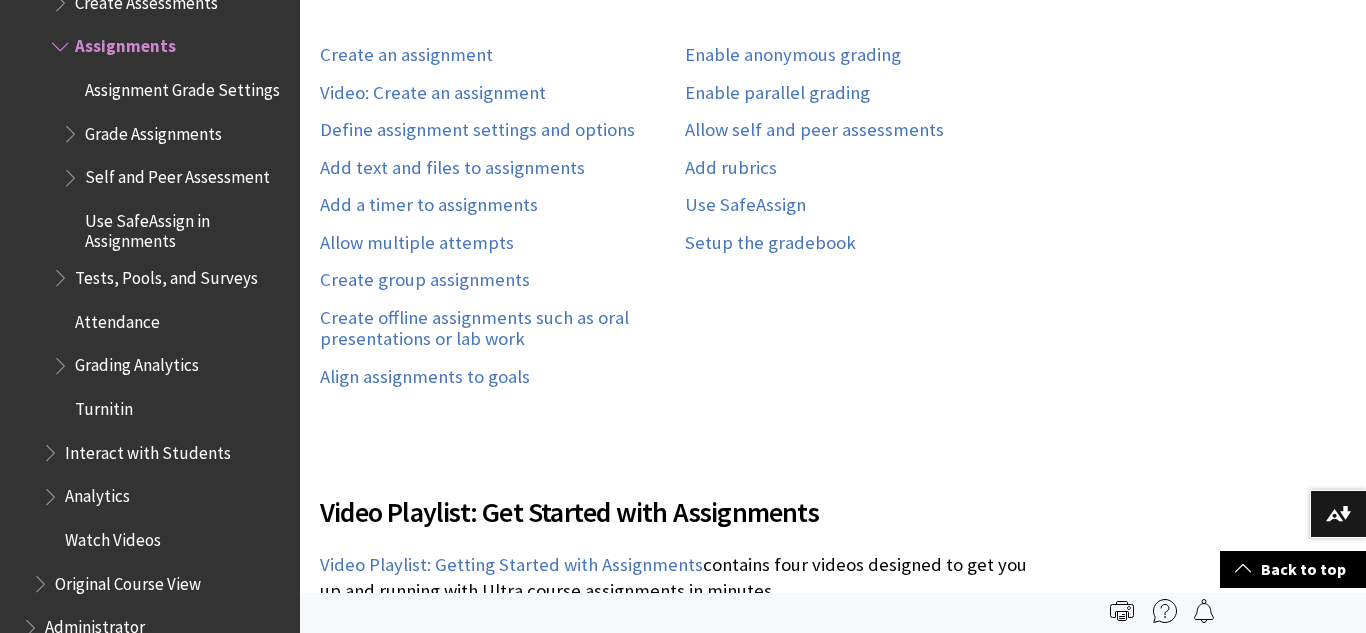 scroll, scrollTop: 1569, scrollLeft: 0, axis: vertical 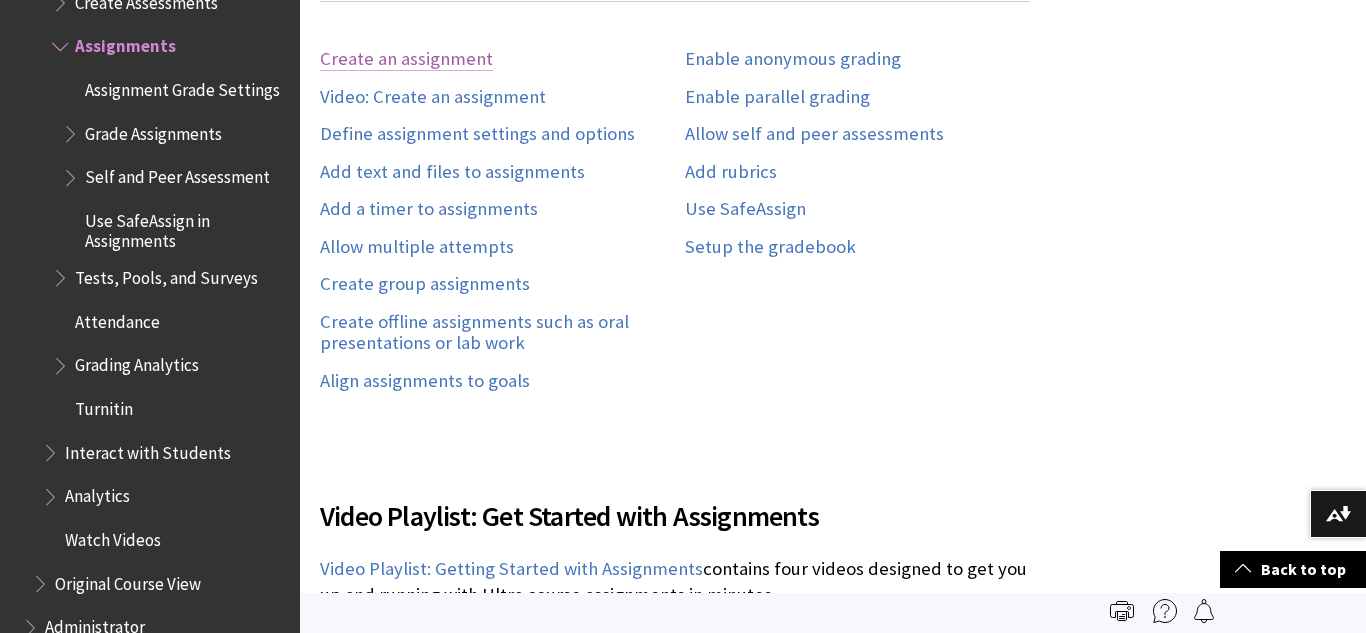 click on "Create an assignment" at bounding box center [406, 59] 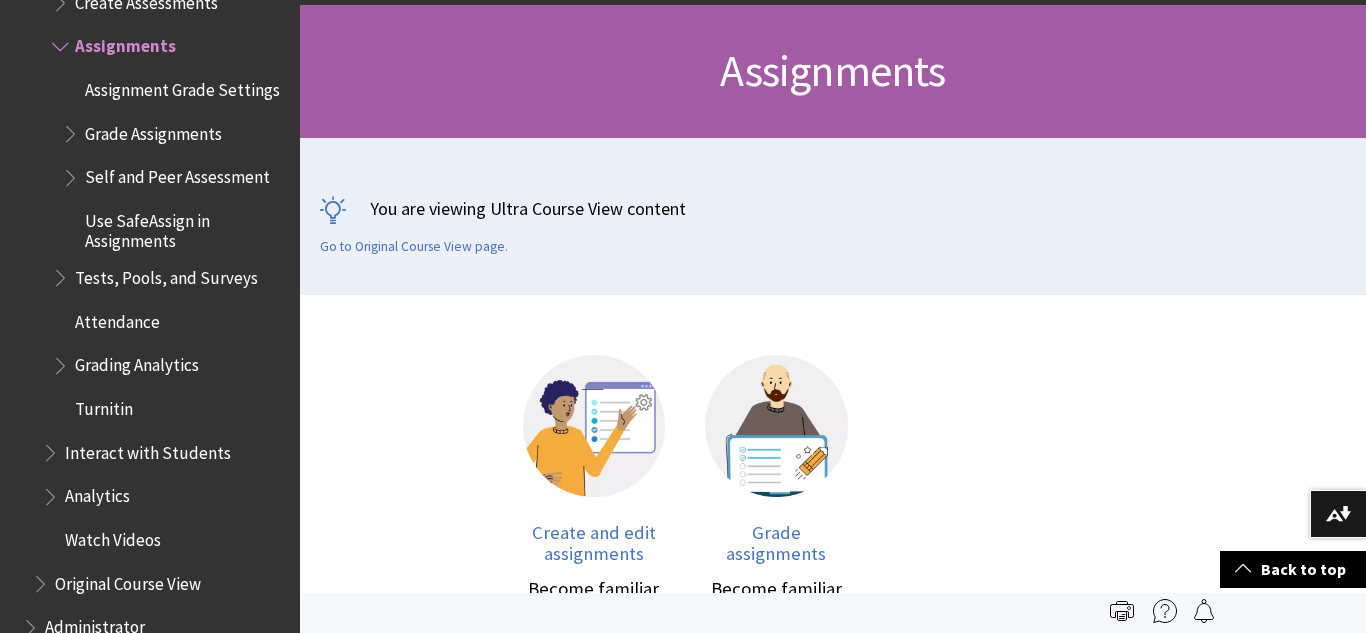 scroll, scrollTop: 0, scrollLeft: 0, axis: both 